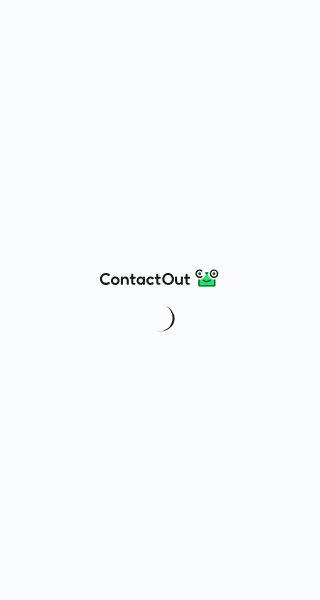 scroll, scrollTop: 0, scrollLeft: 0, axis: both 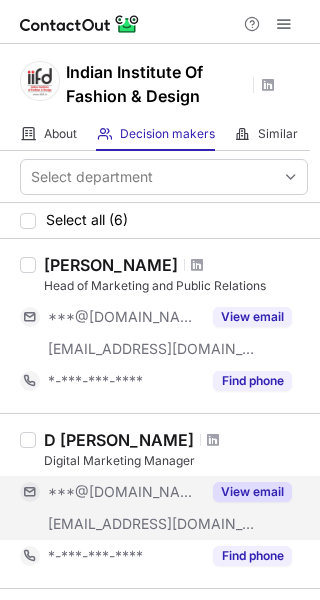 click on "View email" at bounding box center (252, 492) 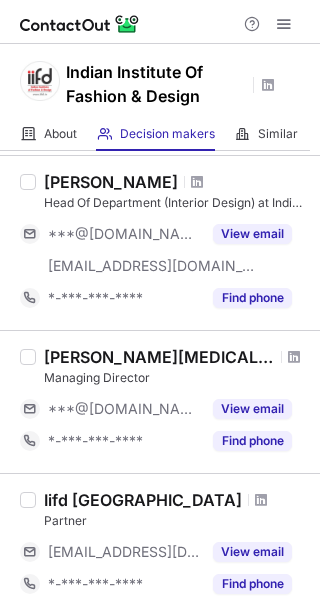 scroll, scrollTop: 507, scrollLeft: 0, axis: vertical 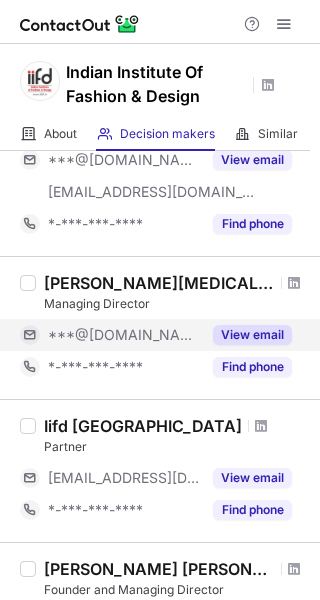 click on "View email" at bounding box center (252, 335) 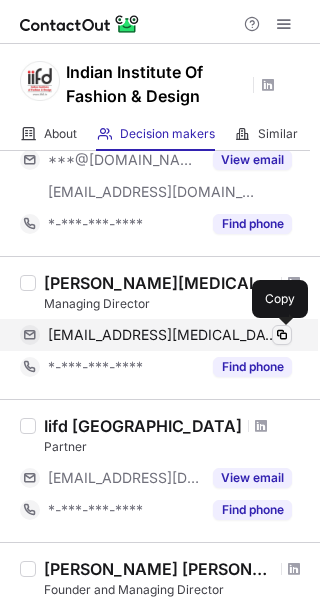 click at bounding box center [282, 335] 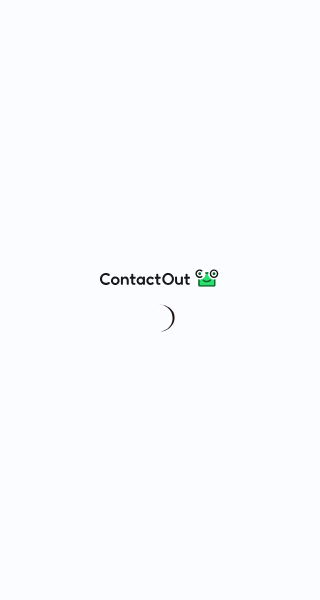 scroll, scrollTop: 0, scrollLeft: 0, axis: both 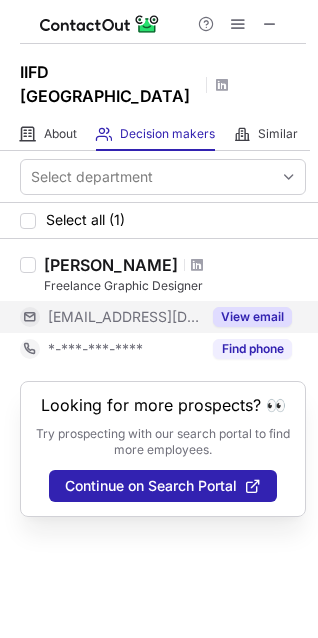click on "View email" at bounding box center [252, 317] 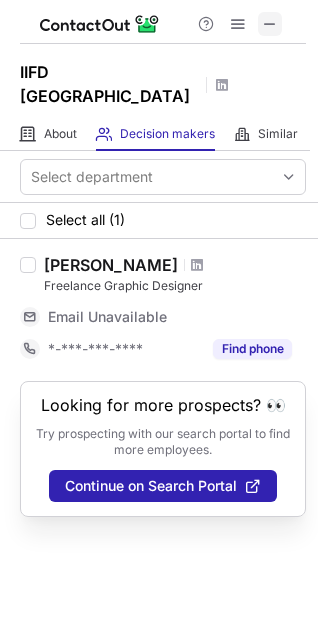 click at bounding box center [270, 24] 